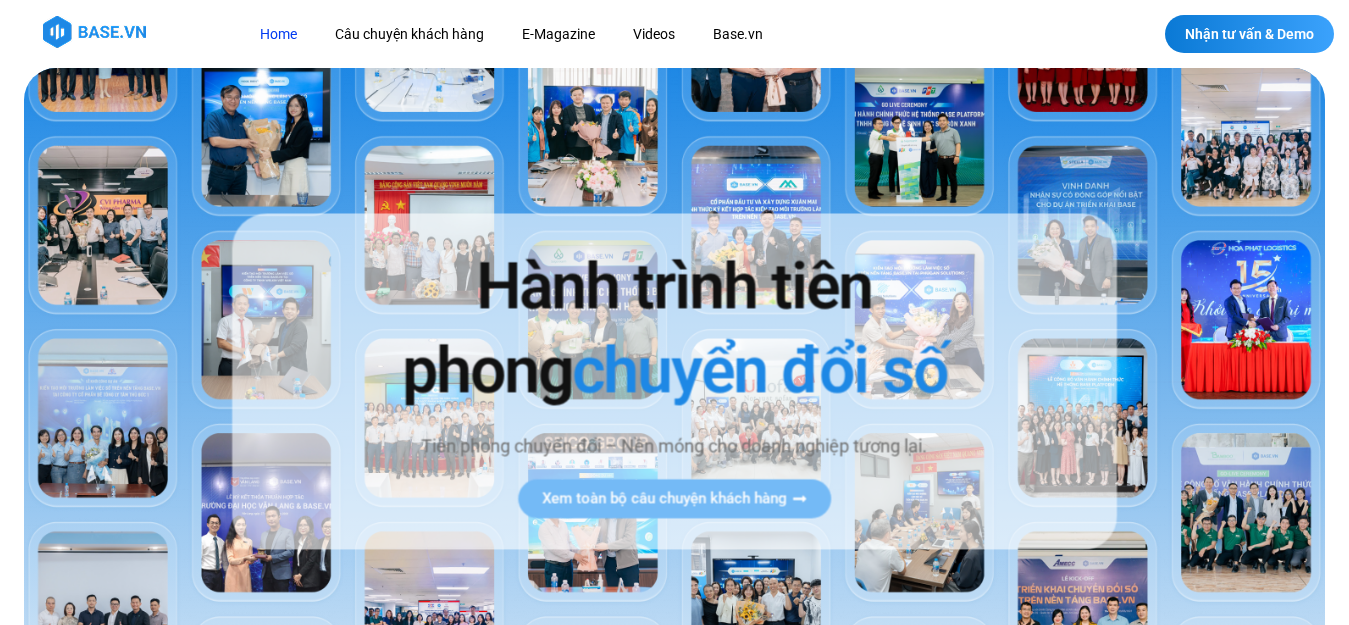 scroll, scrollTop: 0, scrollLeft: 0, axis: both 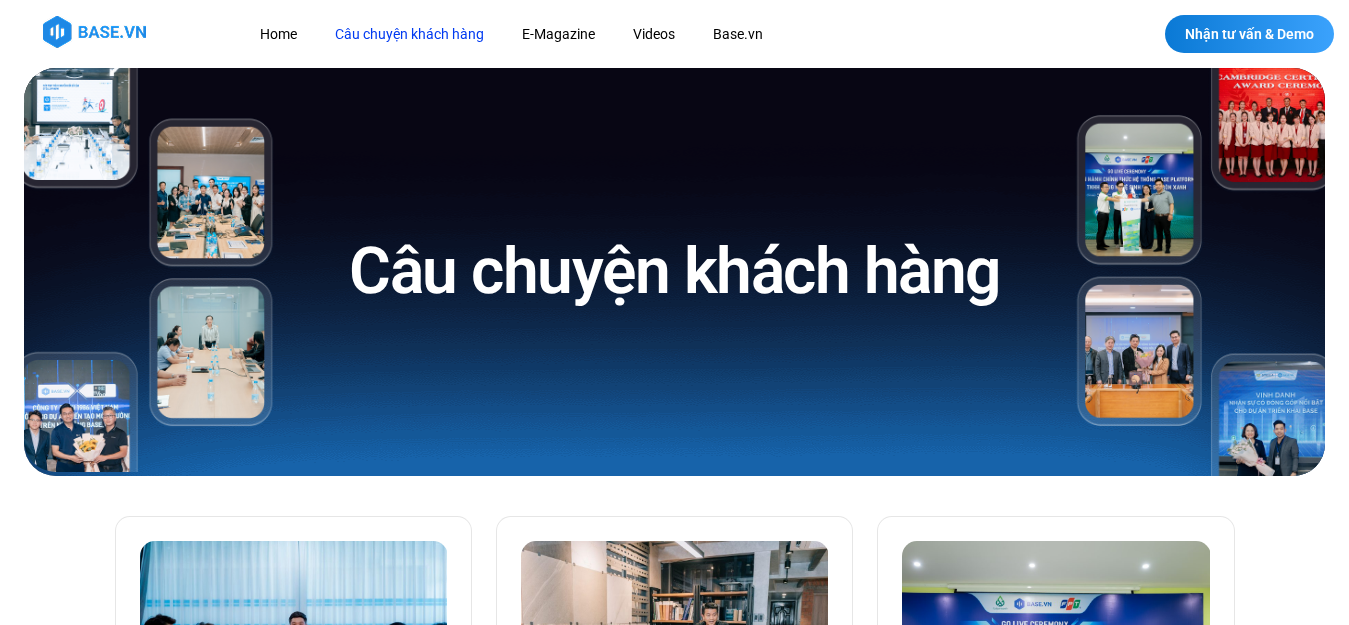 click on "Câu chuyện khách hàng" 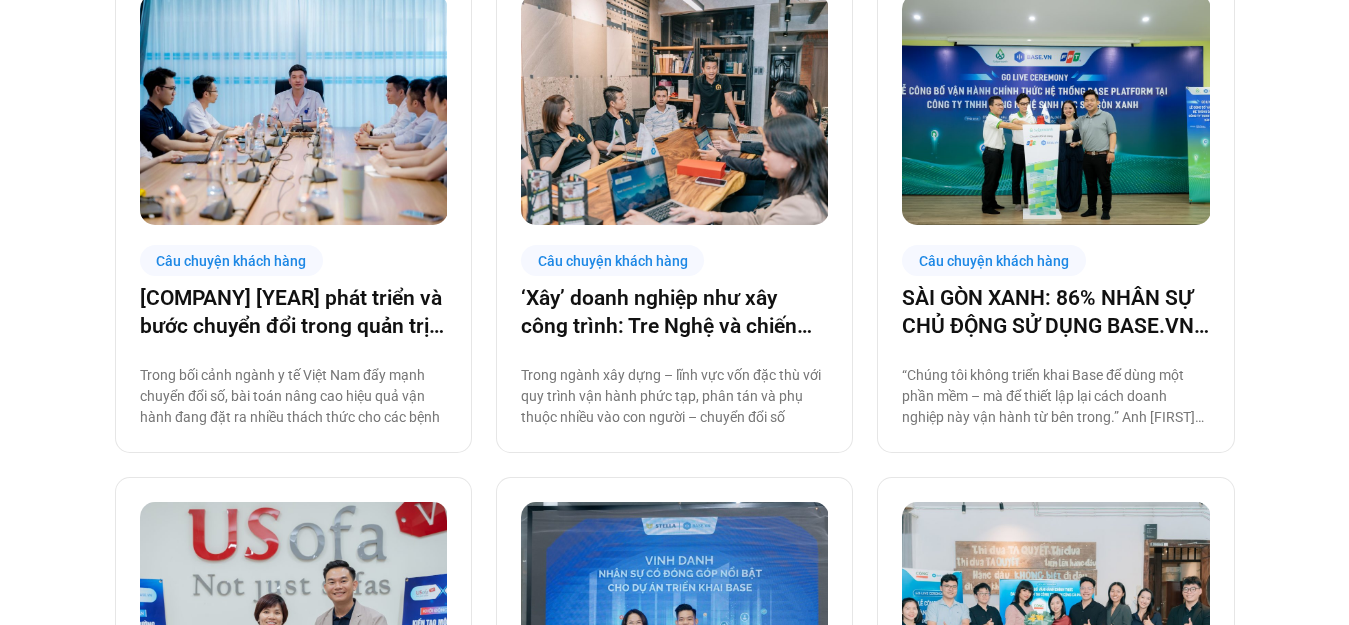 scroll, scrollTop: 0, scrollLeft: 0, axis: both 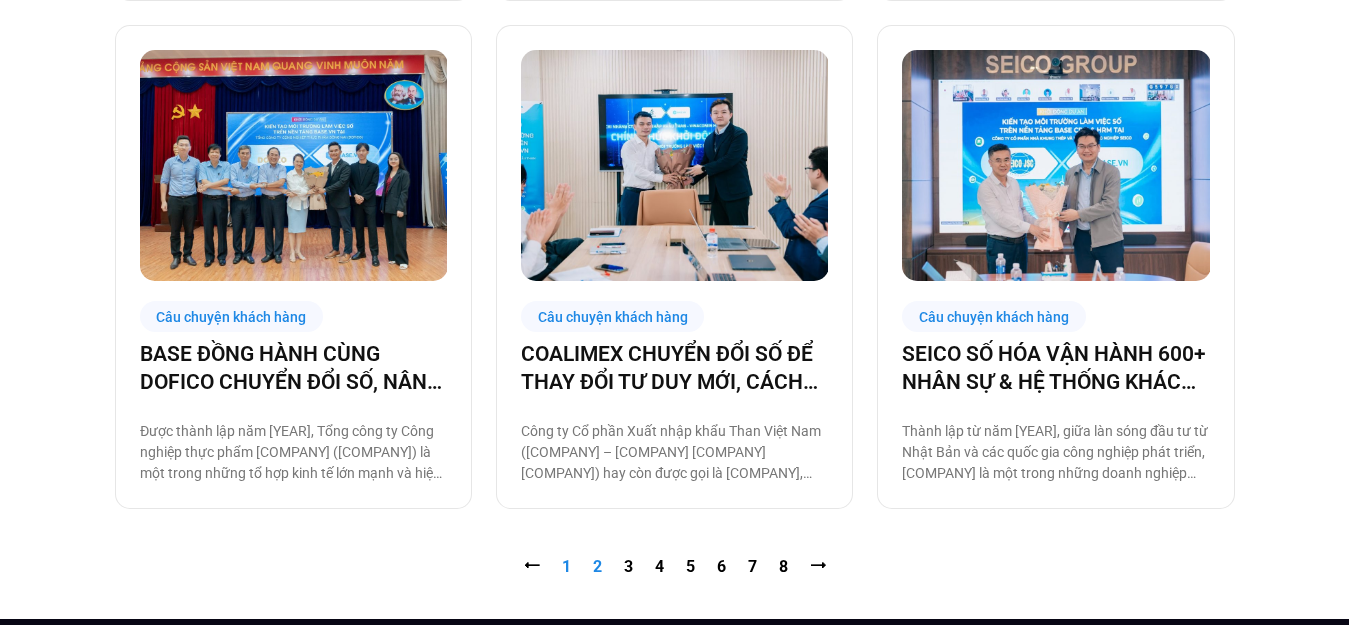 click on "Trang 2" at bounding box center (597, 566) 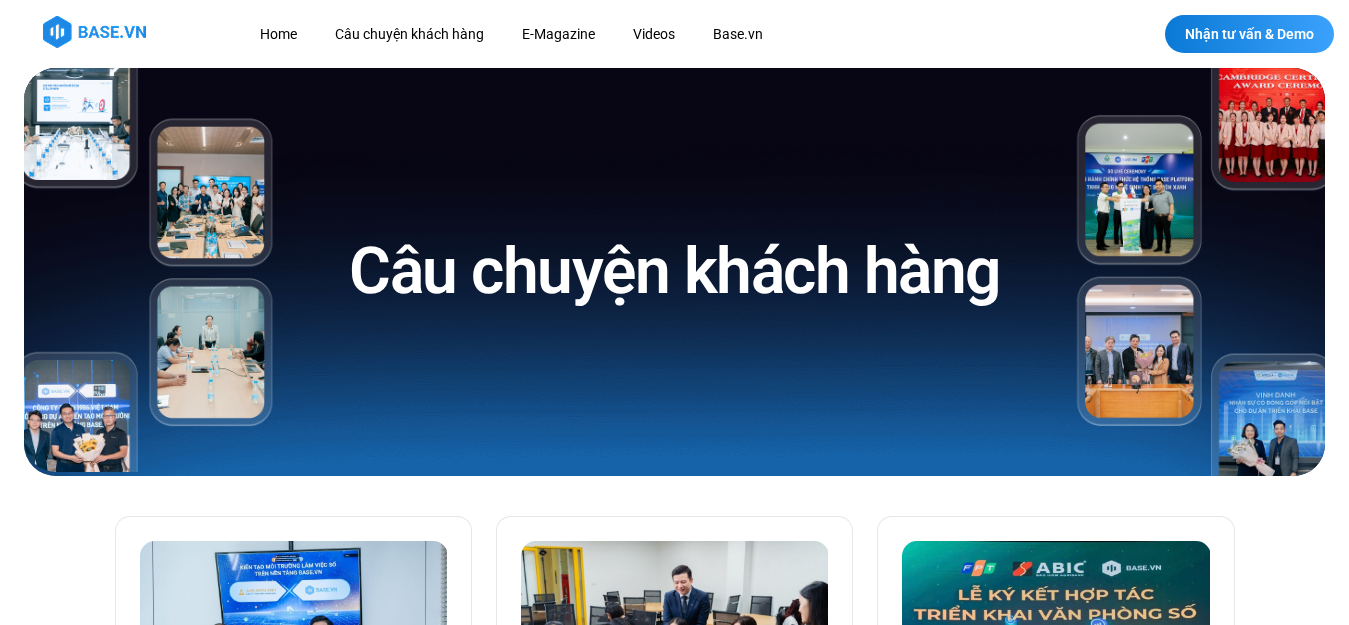 scroll, scrollTop: 547, scrollLeft: 0, axis: vertical 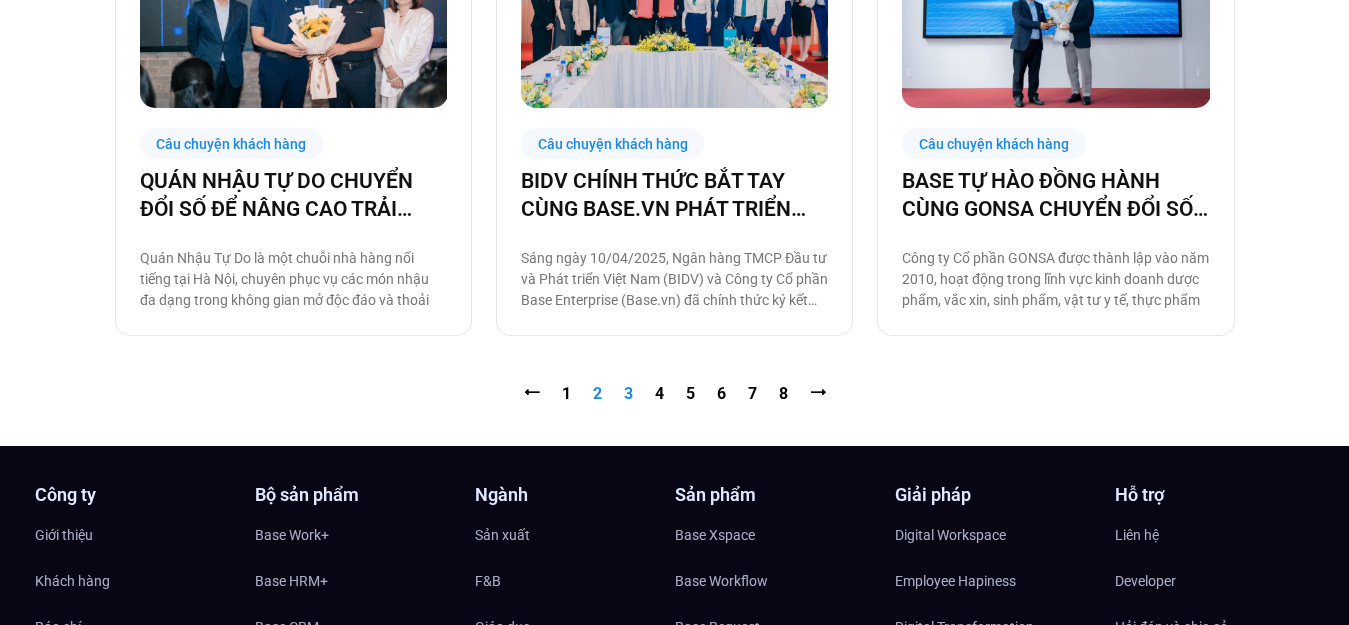 click on "Trang 3" at bounding box center (628, 393) 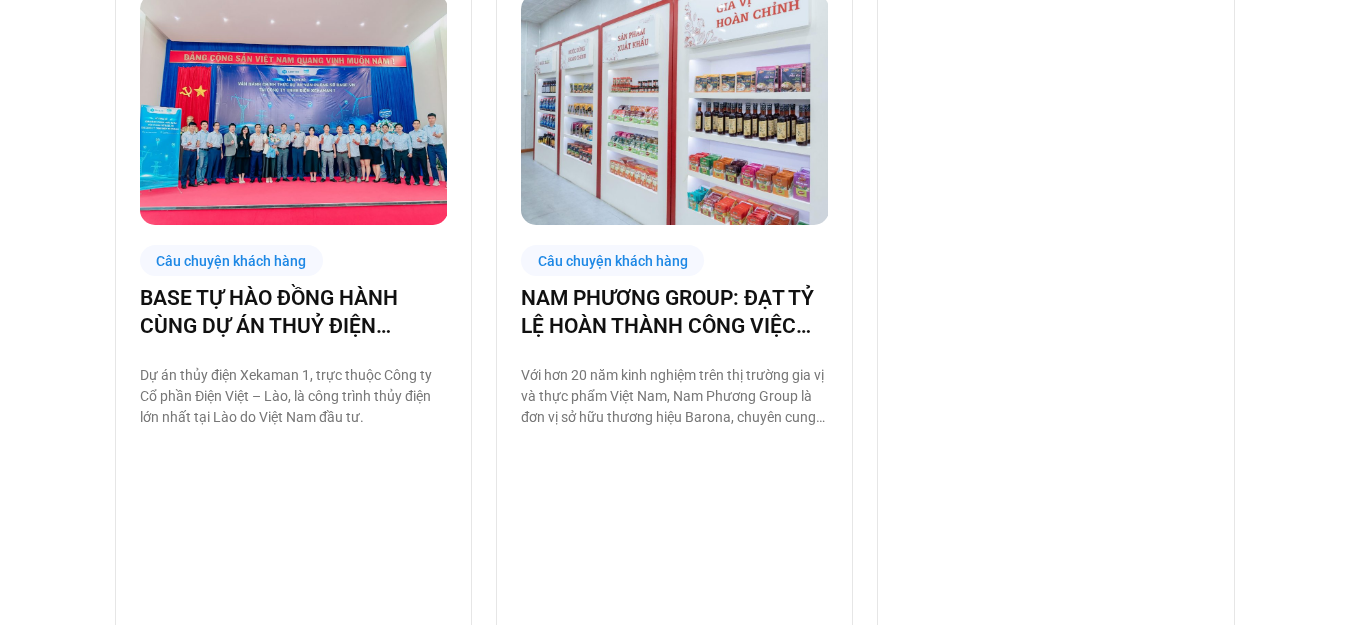 scroll, scrollTop: 0, scrollLeft: 0, axis: both 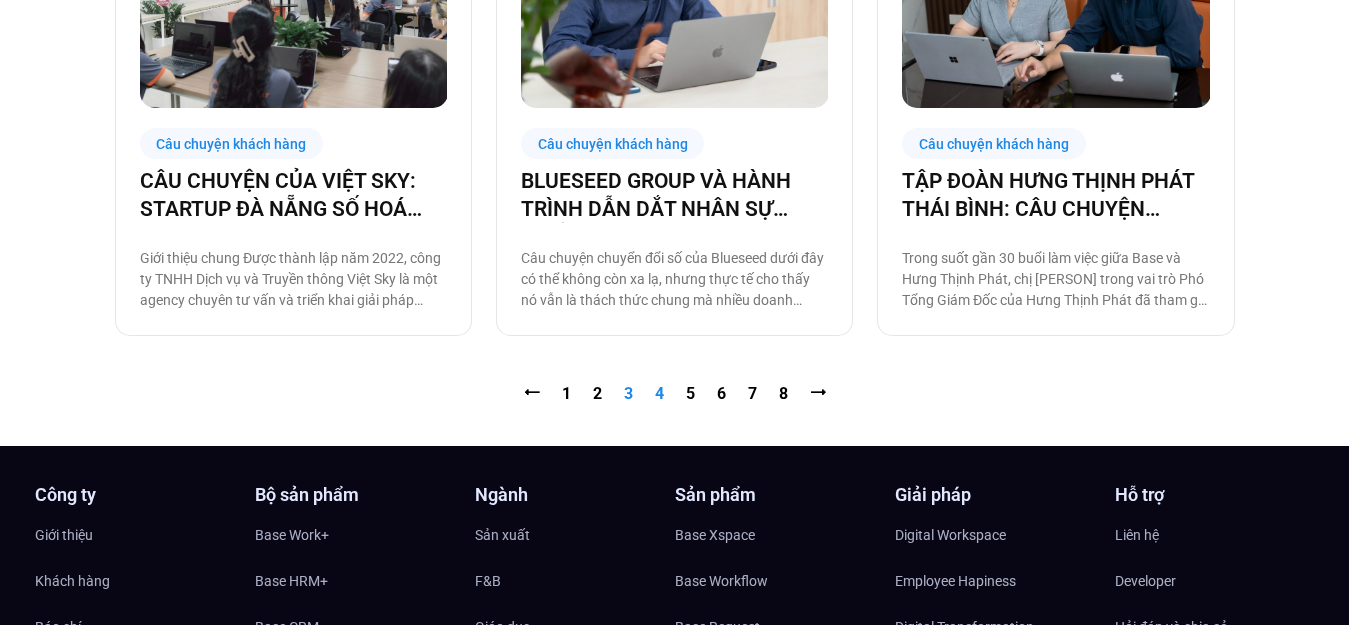 click on "Trang 4" at bounding box center (659, 393) 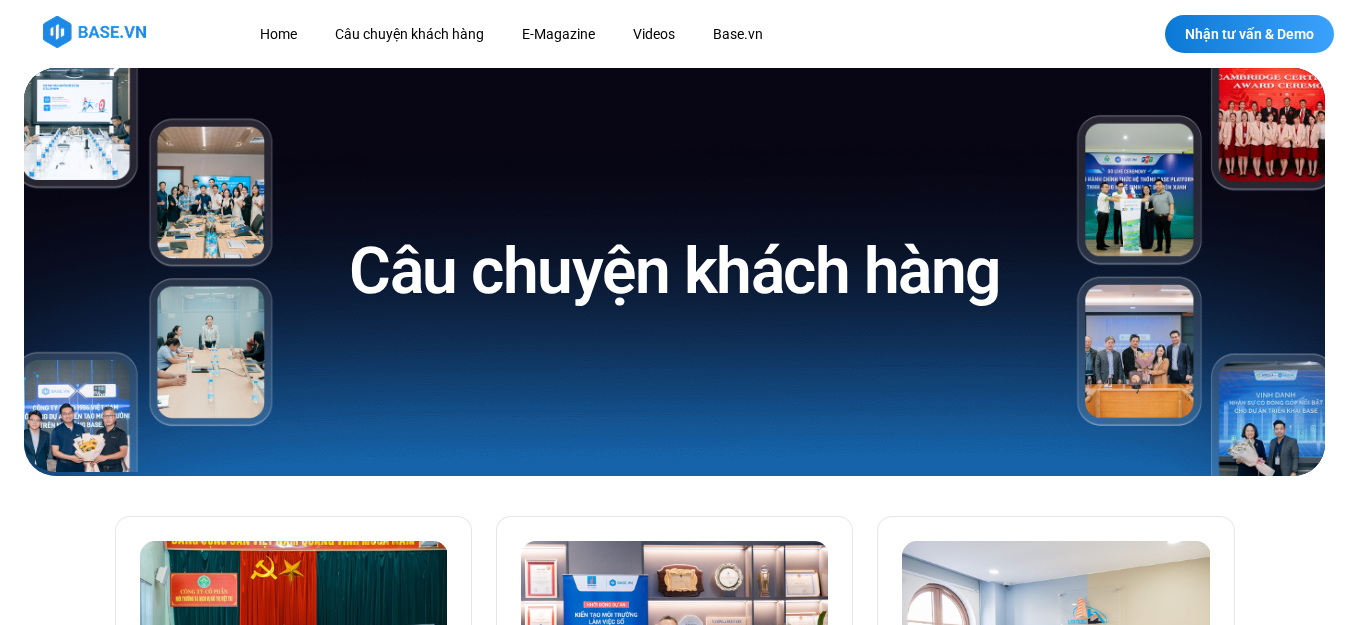 scroll, scrollTop: 547, scrollLeft: 0, axis: vertical 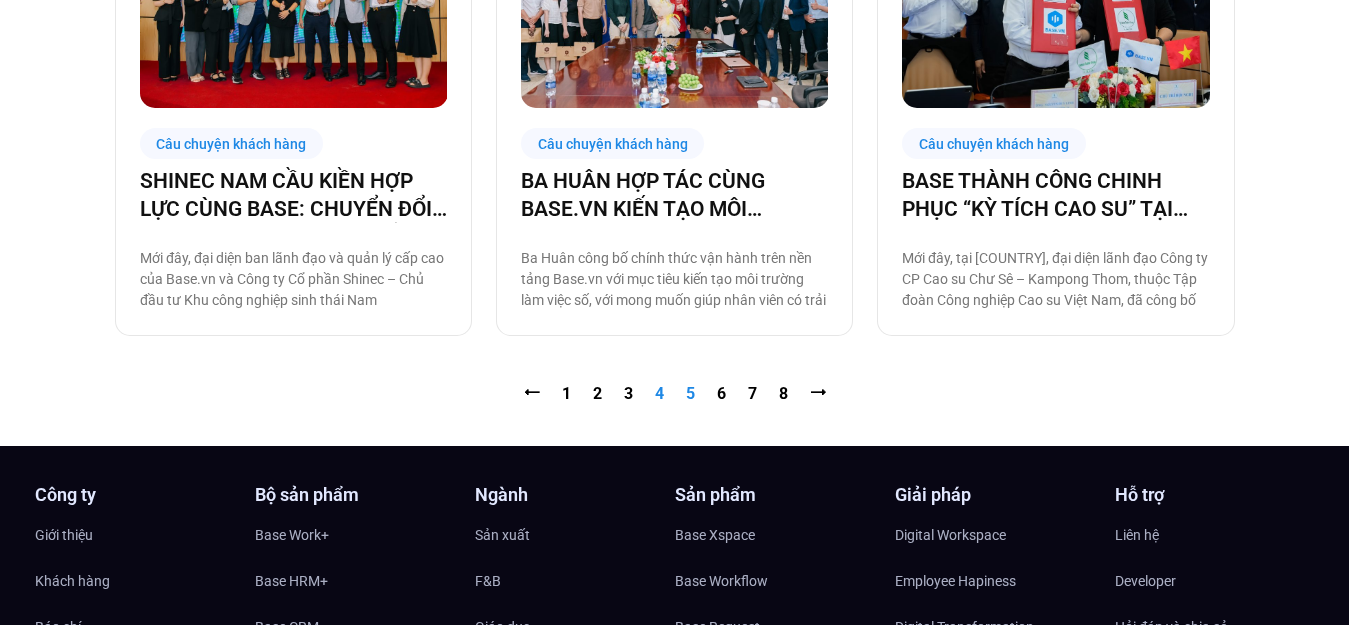click on "Trang 5" at bounding box center [690, 393] 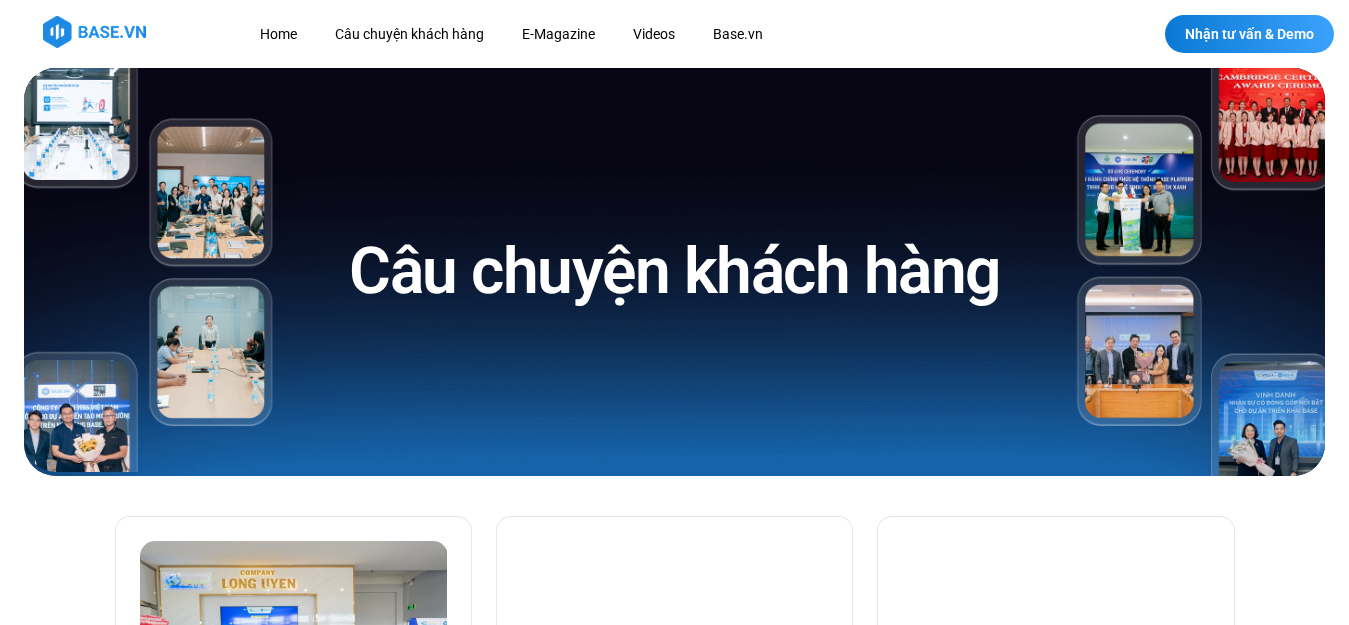 scroll, scrollTop: 547, scrollLeft: 0, axis: vertical 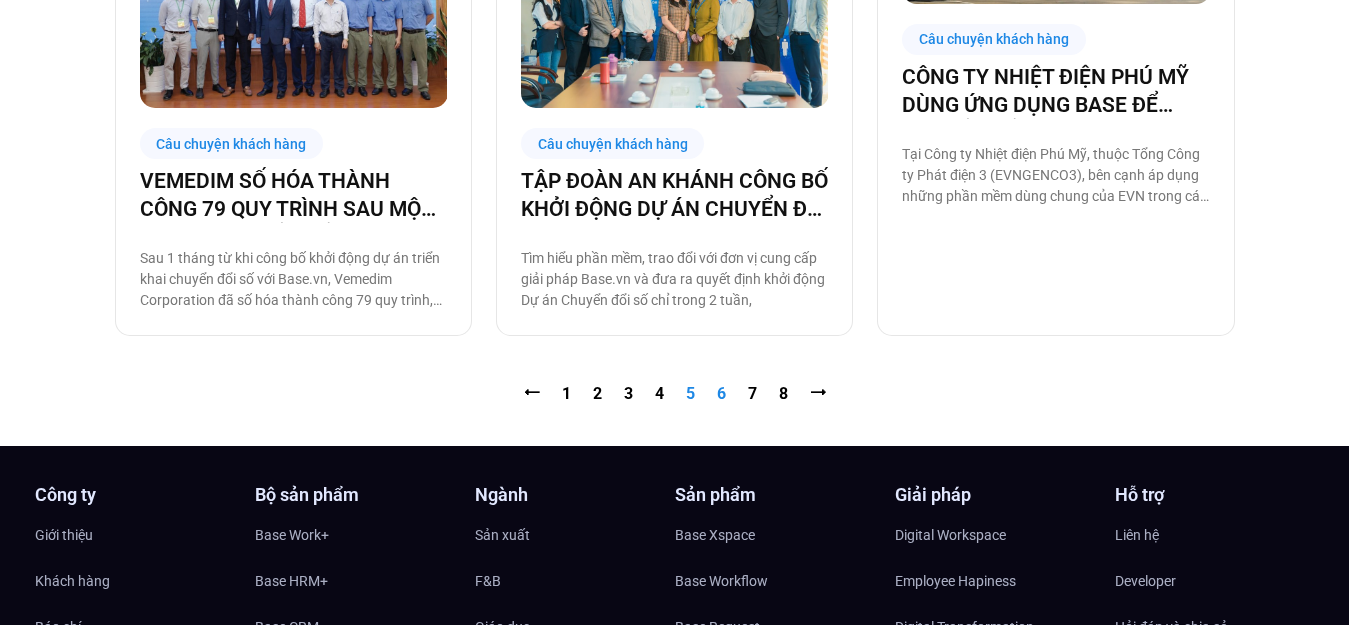 click on "Trang 6" at bounding box center [721, 393] 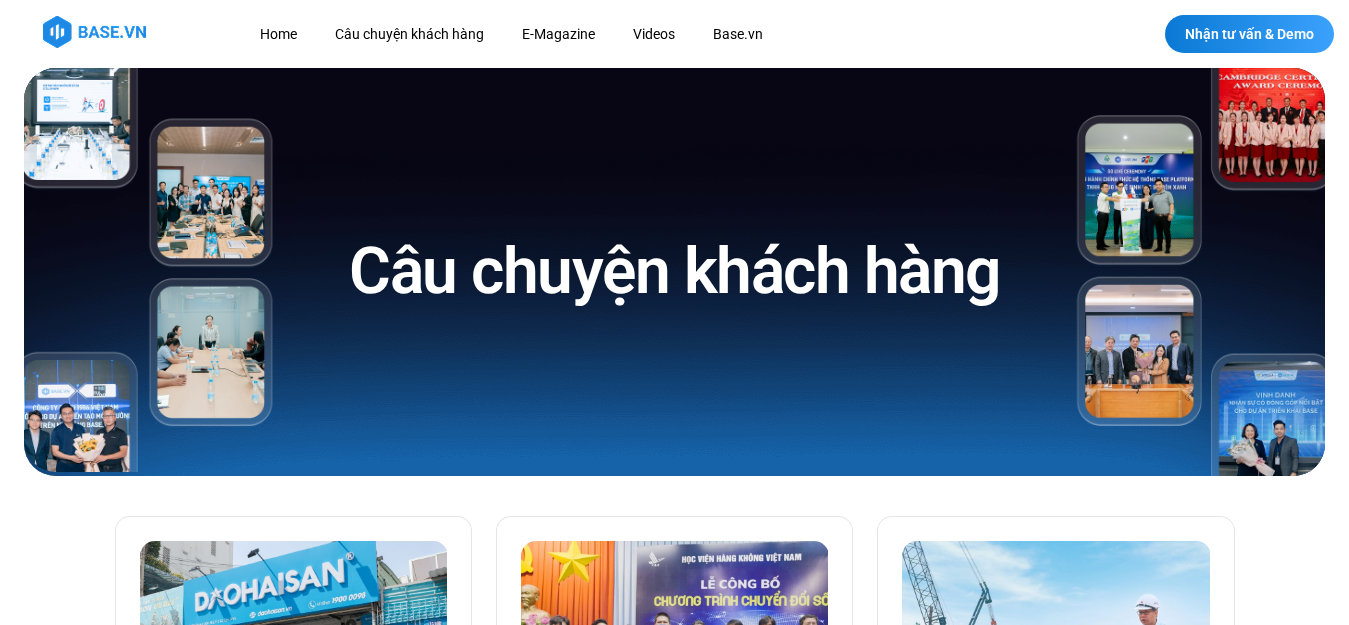 scroll, scrollTop: 547, scrollLeft: 0, axis: vertical 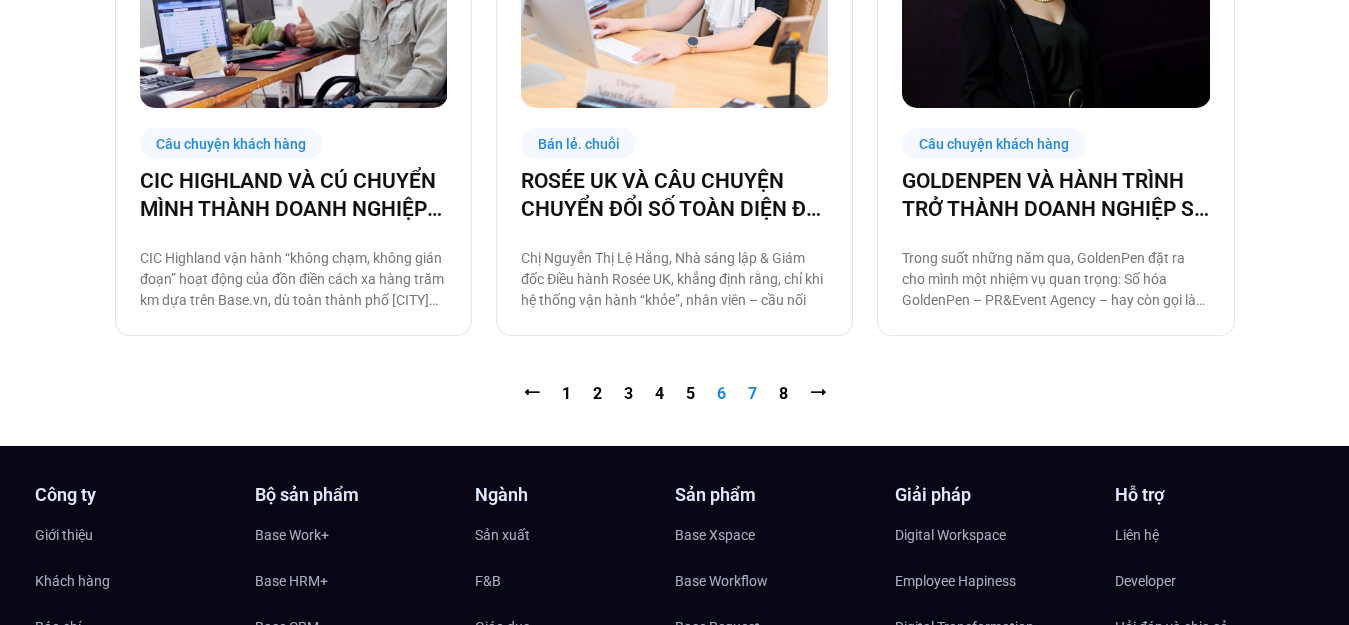 click on "Trang 7" at bounding box center [752, 393] 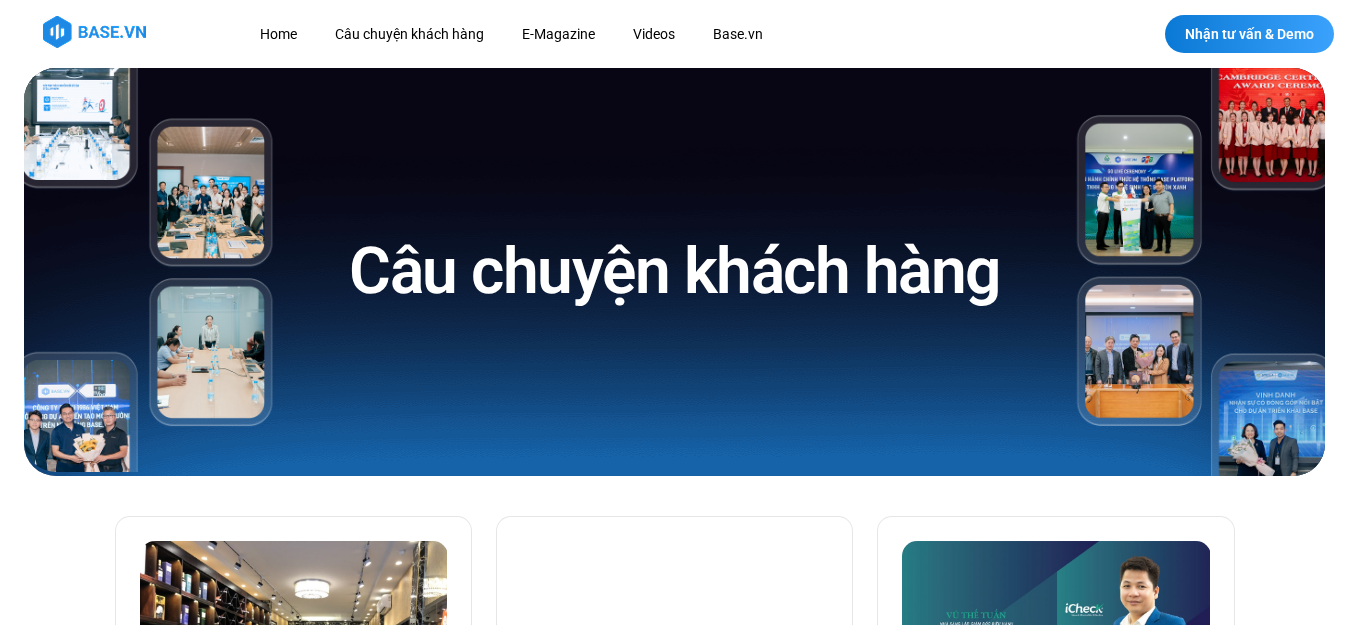 scroll, scrollTop: 0, scrollLeft: 0, axis: both 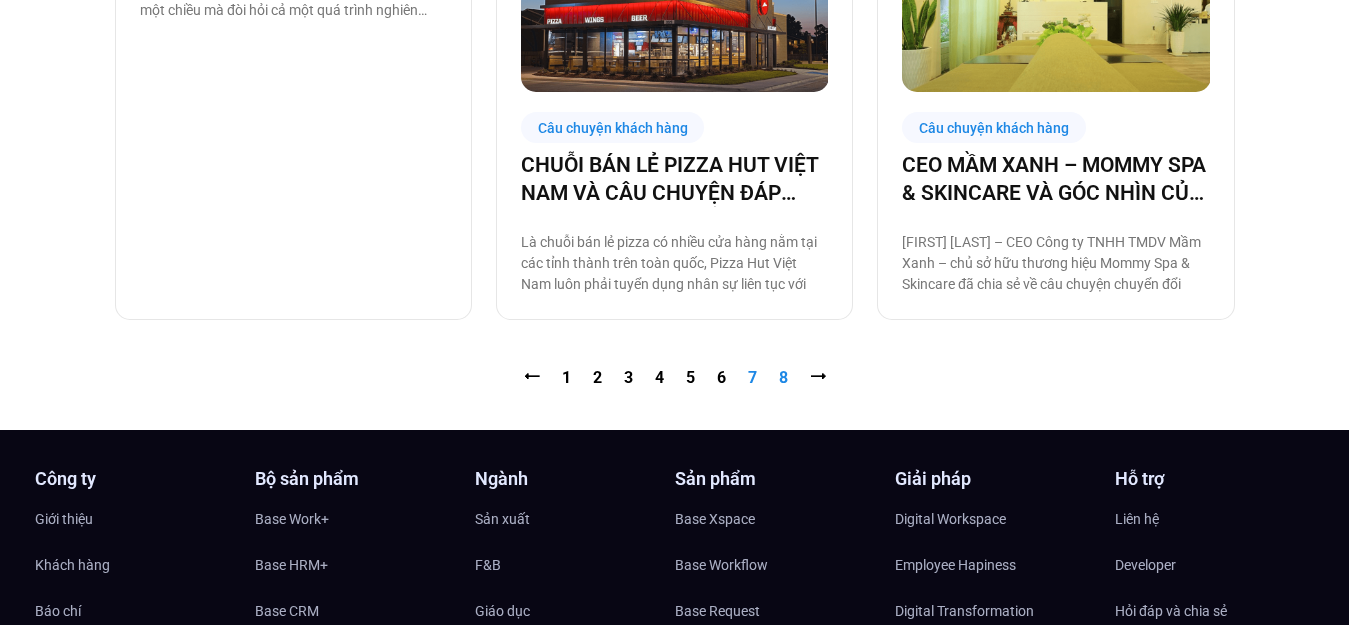 click on "Trang 8" at bounding box center (783, 377) 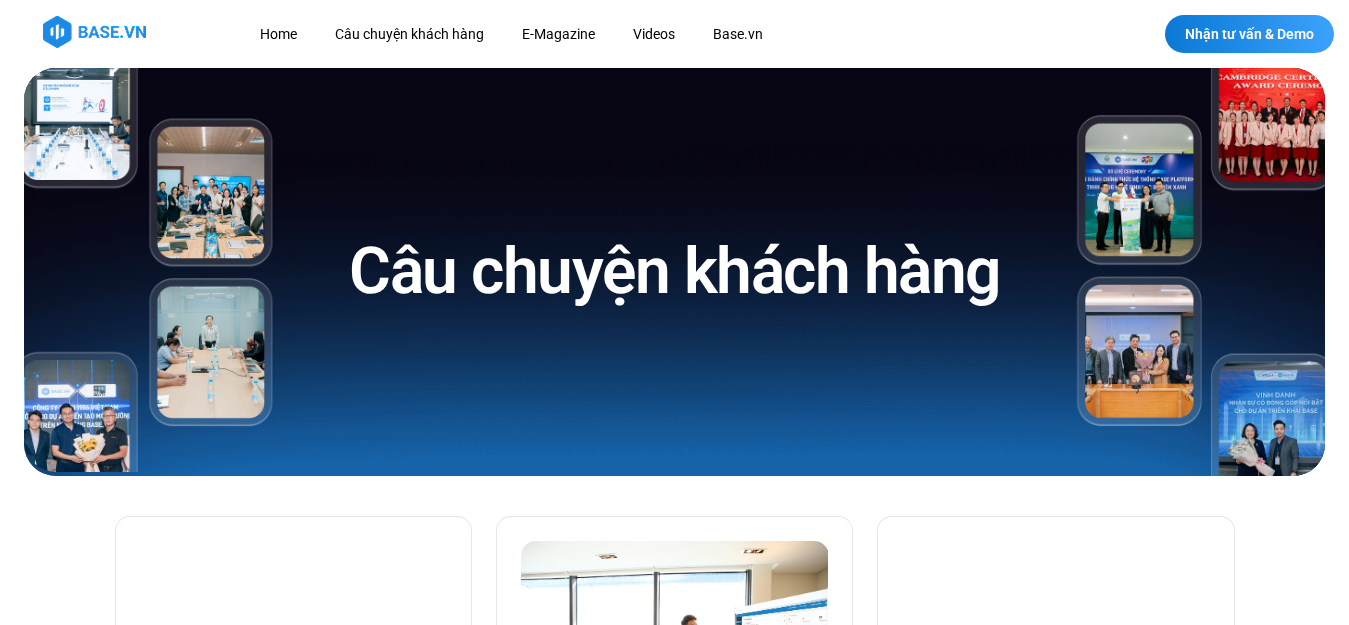 scroll, scrollTop: 547, scrollLeft: 0, axis: vertical 